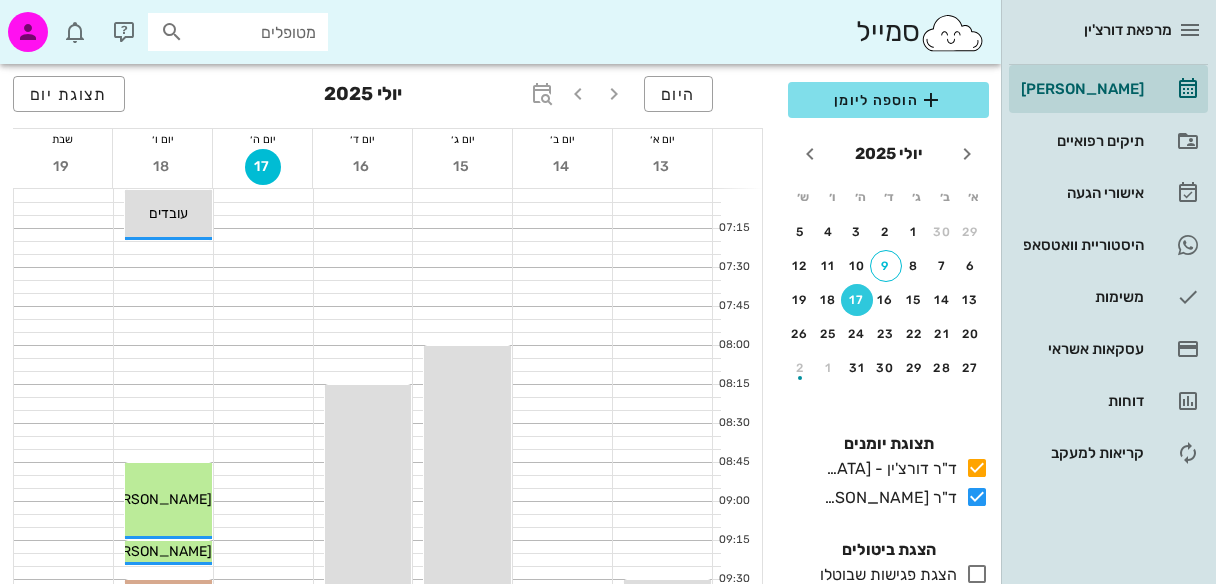 scroll, scrollTop: 1166, scrollLeft: 0, axis: vertical 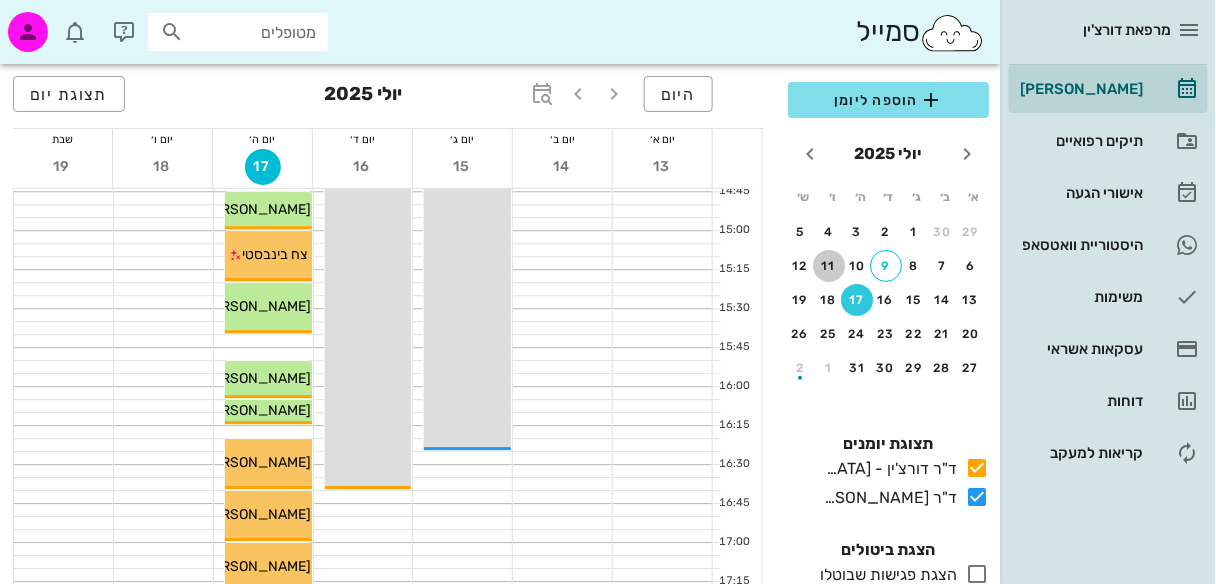click on "11" at bounding box center [829, 266] 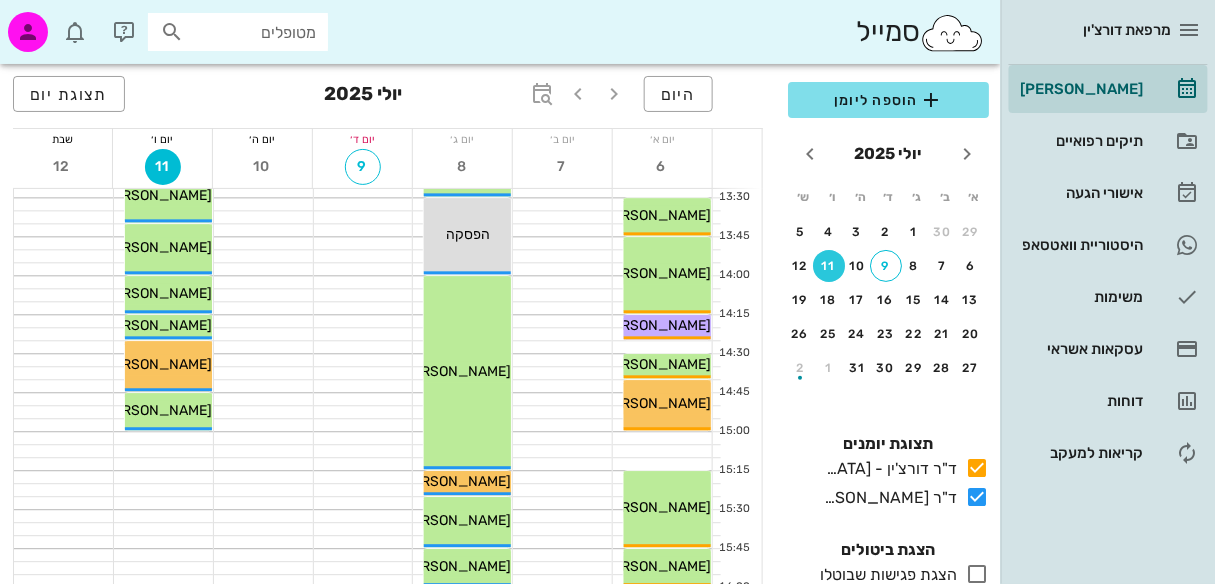 scroll, scrollTop: 998, scrollLeft: 0, axis: vertical 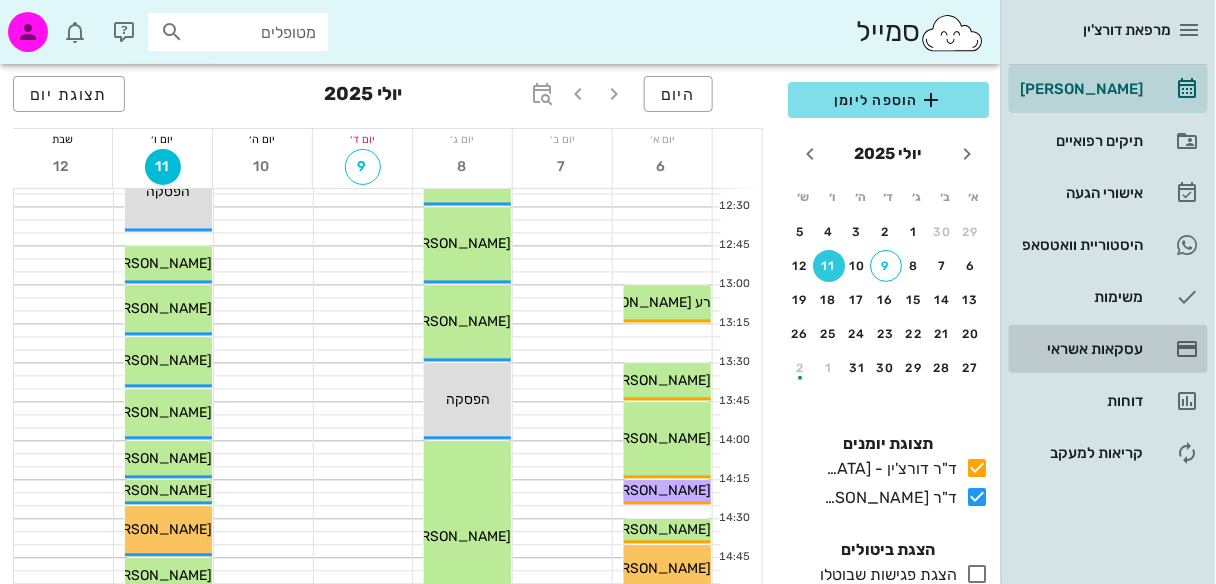 click on "עסקאות אשראי" at bounding box center [1080, 349] 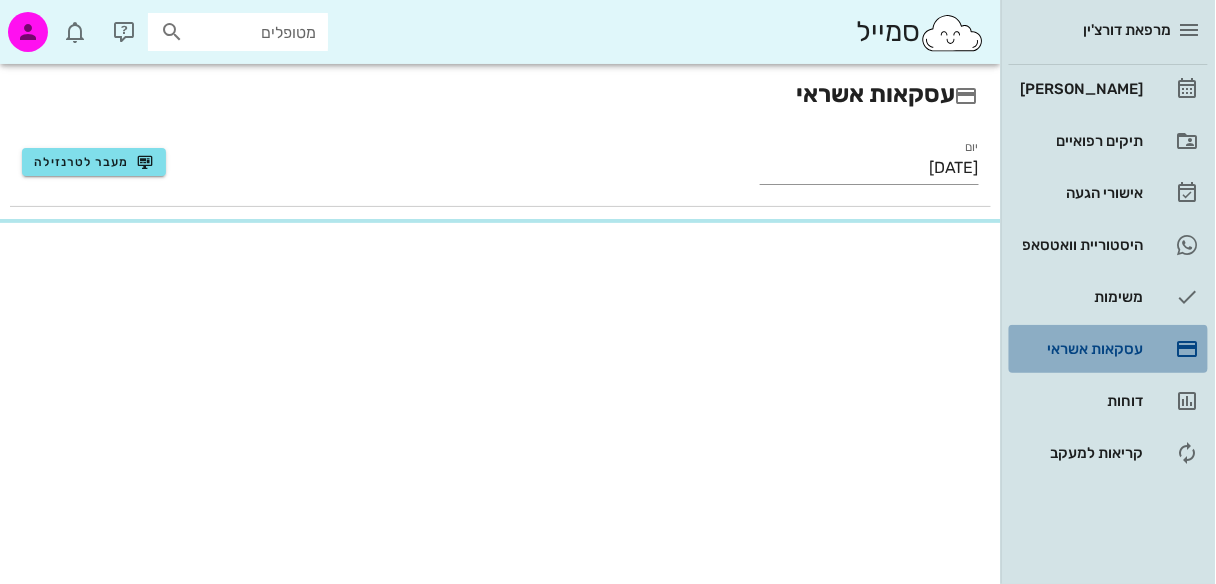 scroll, scrollTop: 0, scrollLeft: 0, axis: both 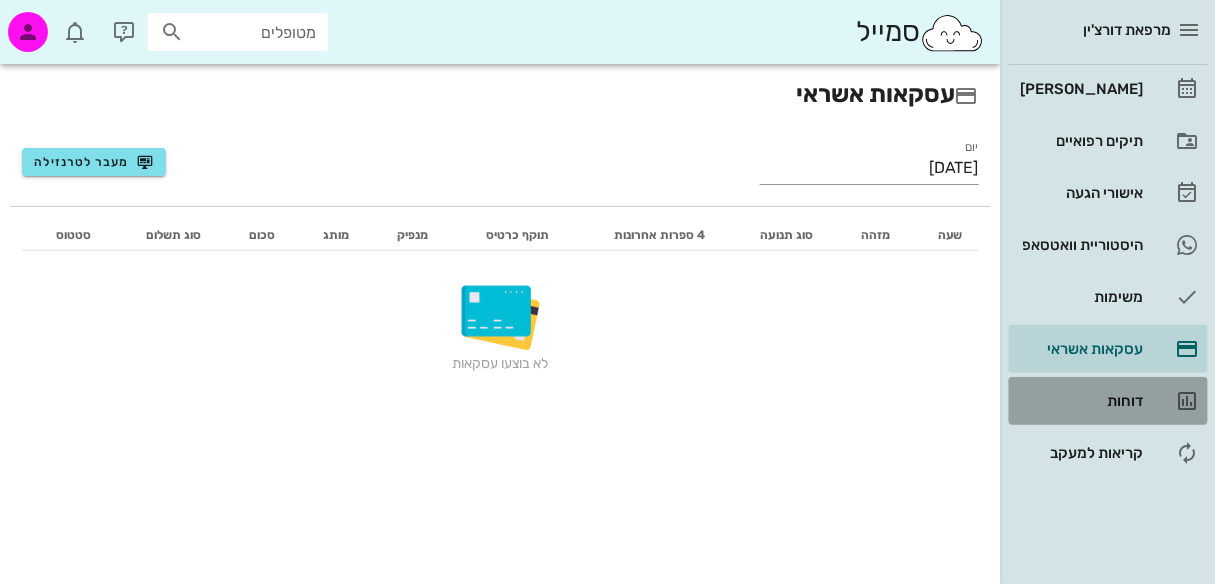 click on "דוחות" at bounding box center [1108, 401] 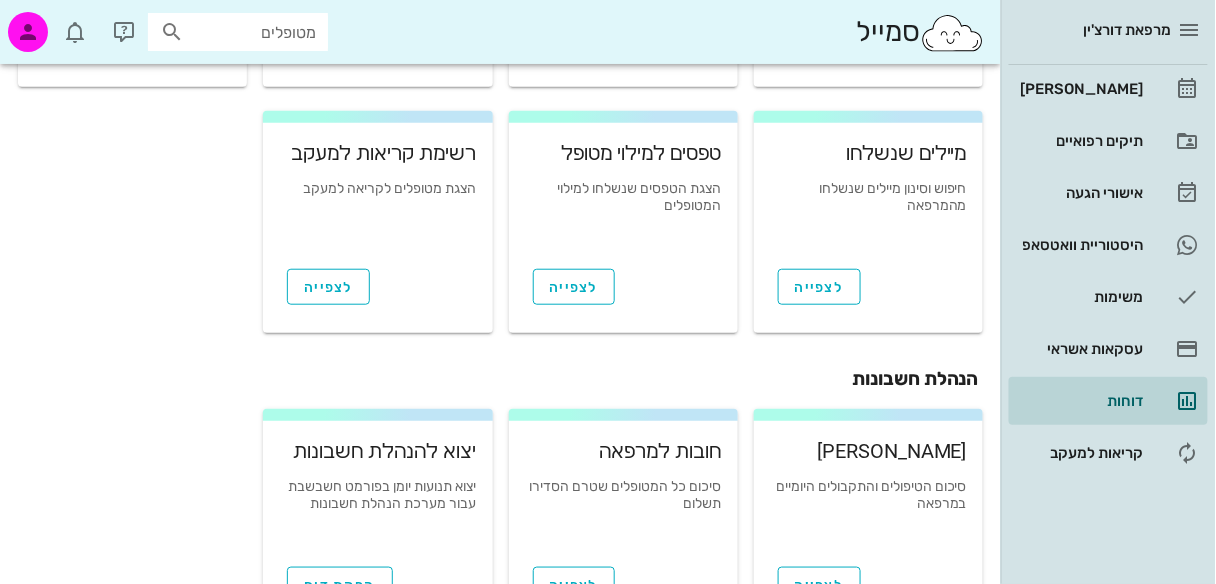 scroll, scrollTop: 265, scrollLeft: 0, axis: vertical 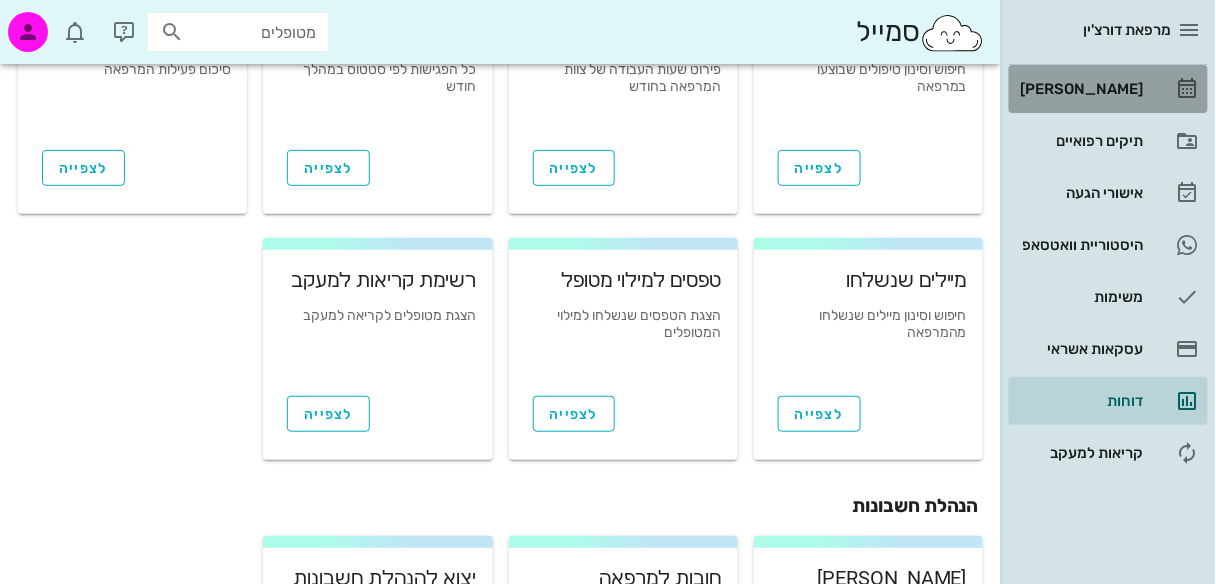 click on "[PERSON_NAME]" at bounding box center (1080, 89) 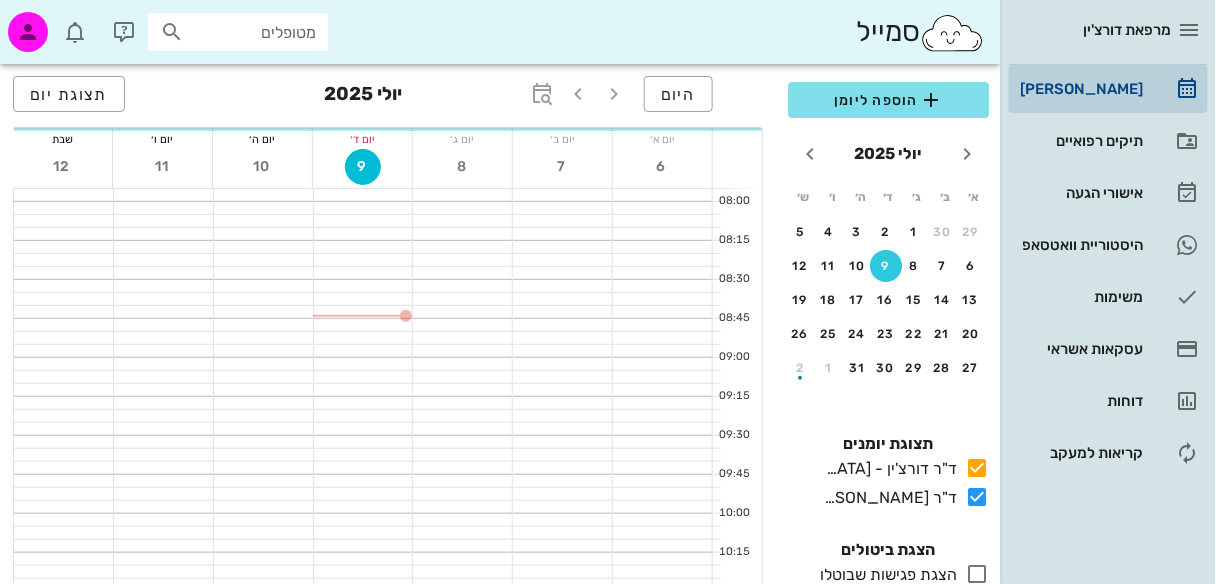 scroll, scrollTop: 0, scrollLeft: 0, axis: both 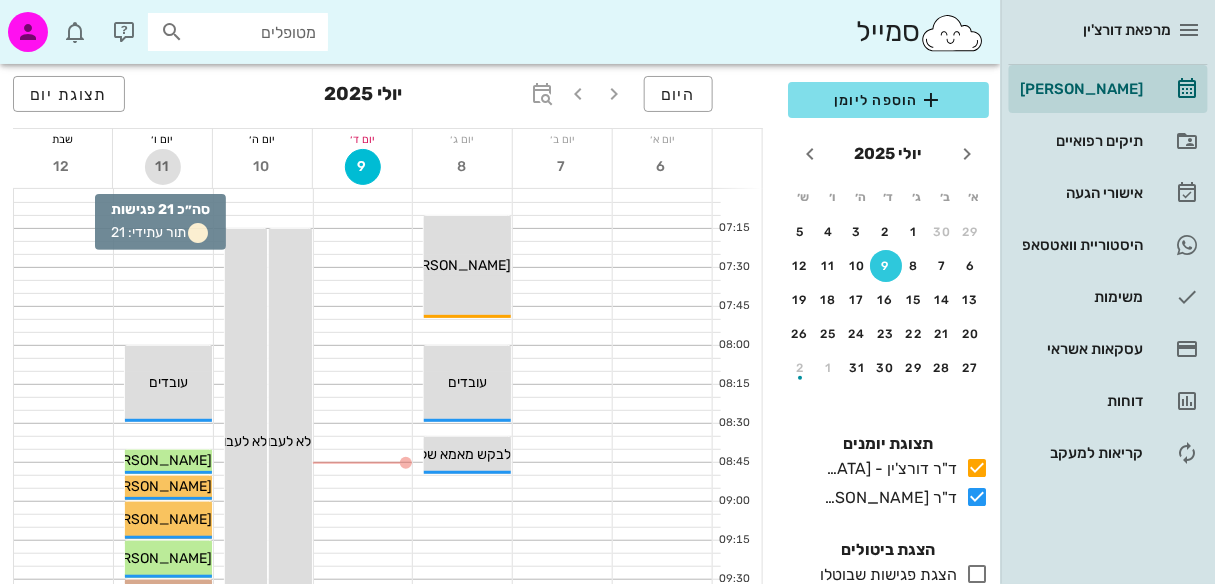click on "11" at bounding box center (163, 166) 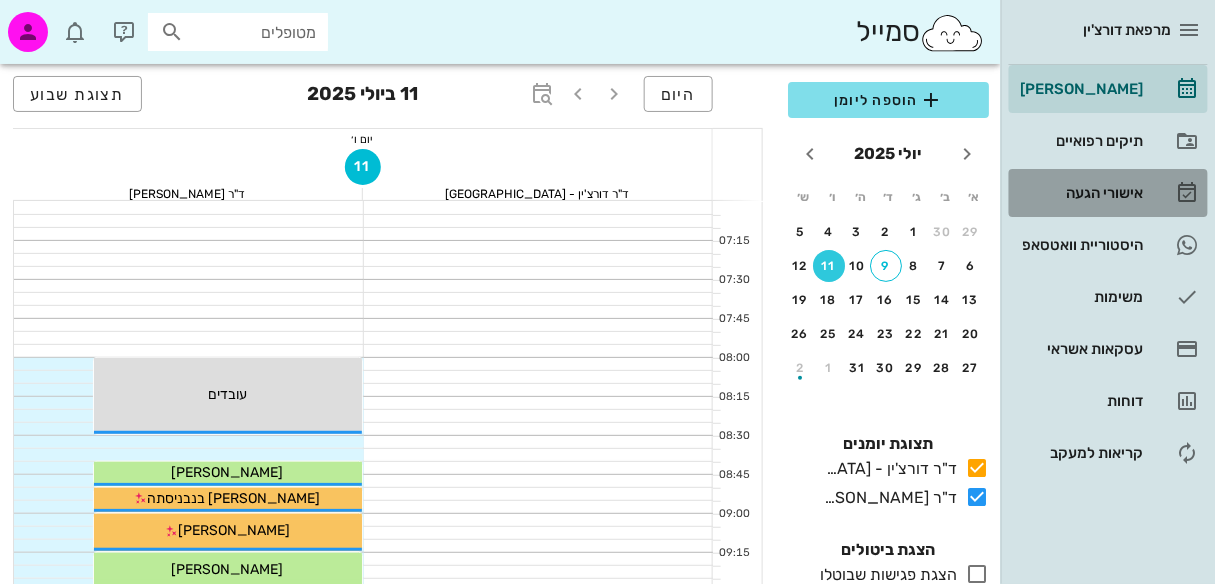 click at bounding box center [1188, 193] 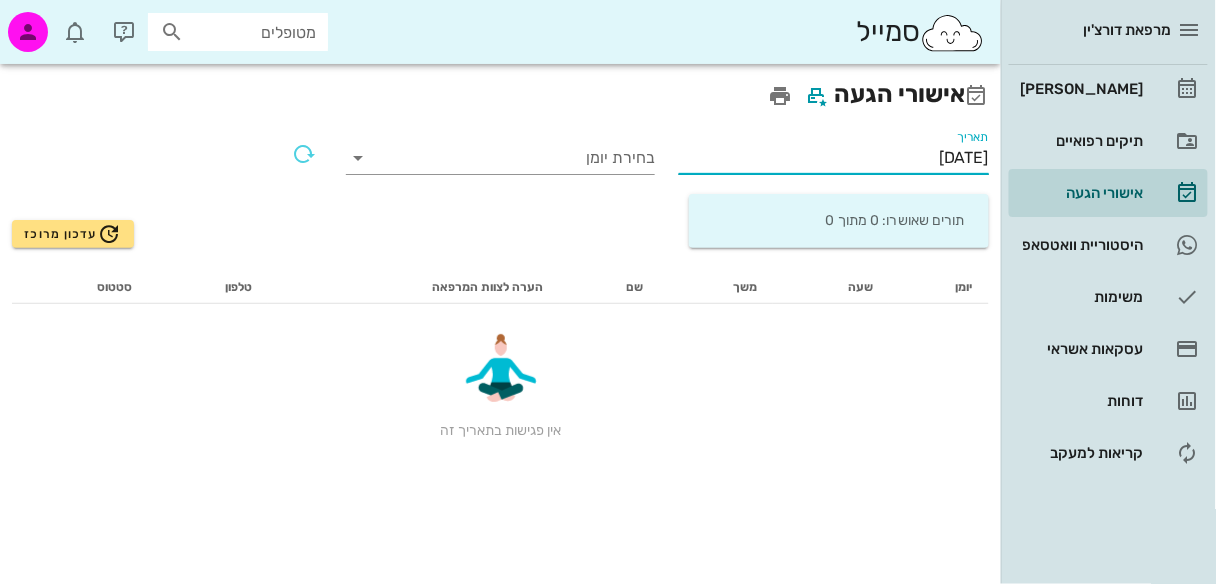 click on "[DATE]" at bounding box center (834, 158) 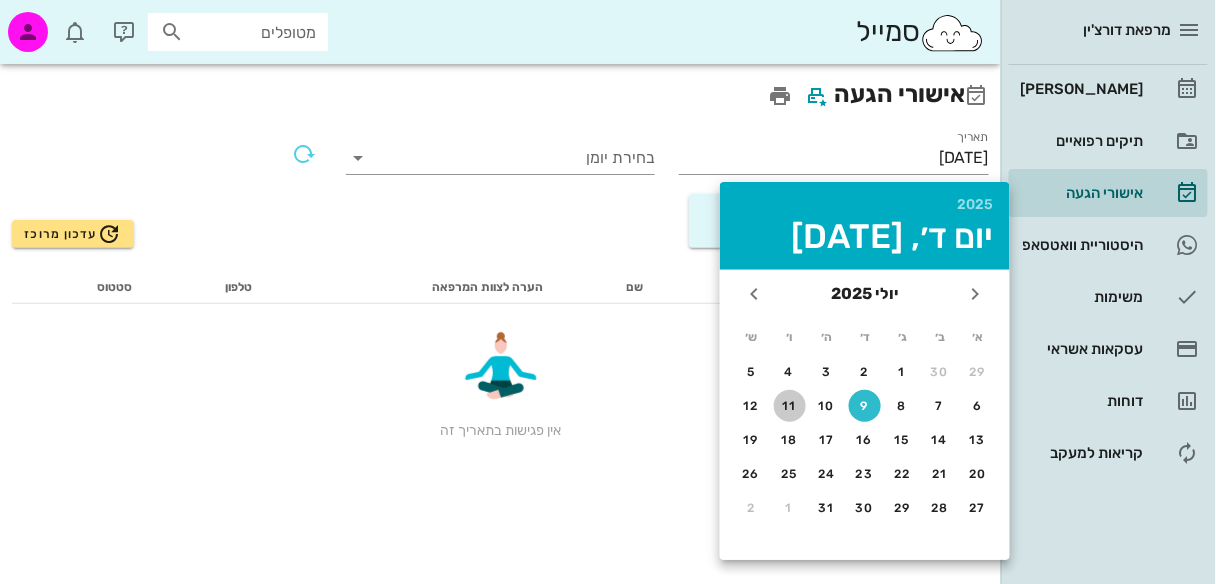 click on "11" at bounding box center (790, 406) 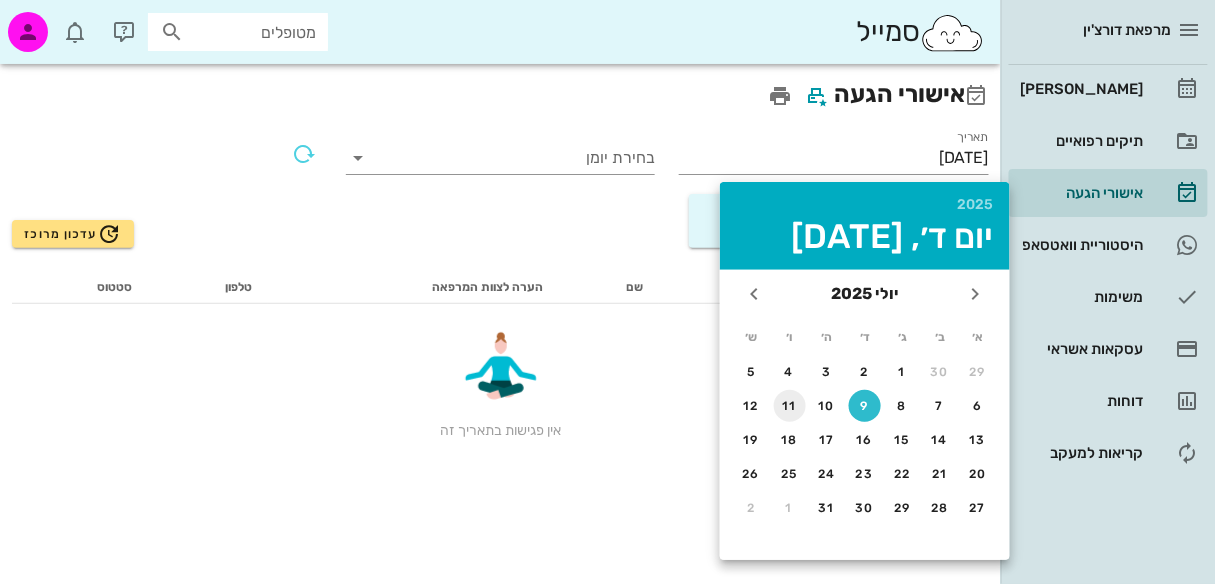 type on "[DATE]" 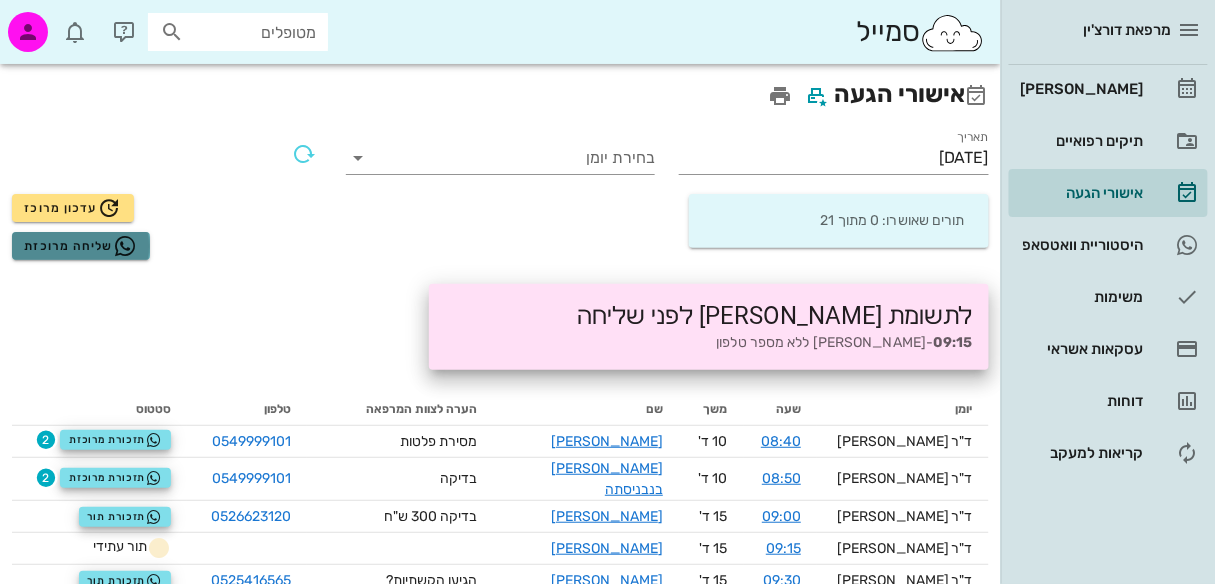 click on "שליחה מרוכזת" at bounding box center [80, 246] 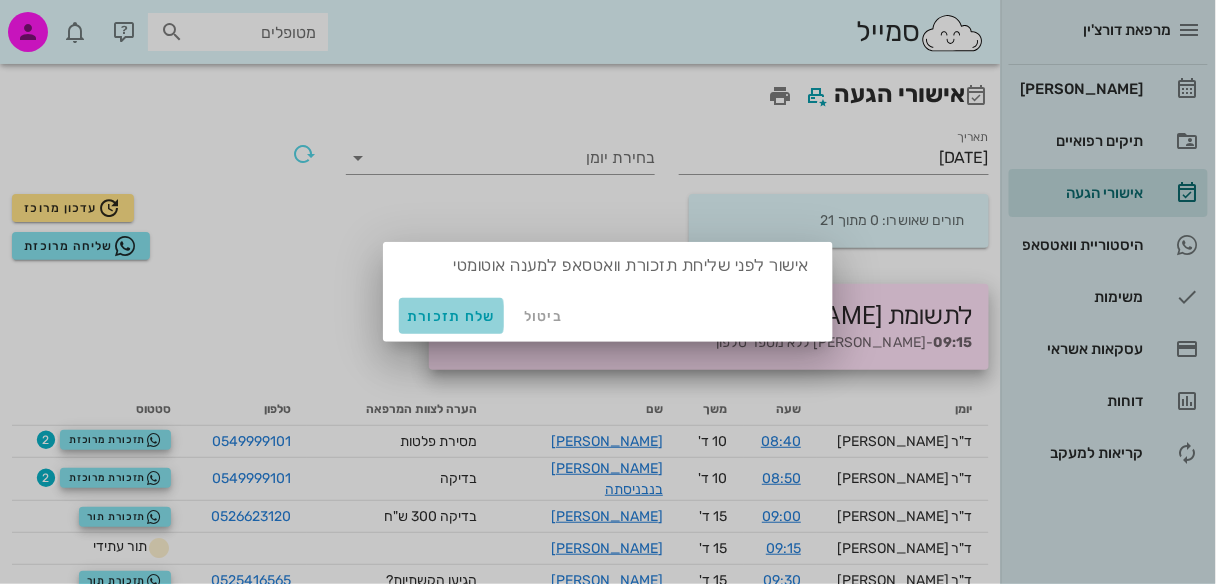 drag, startPoint x: 465, startPoint y: 316, endPoint x: 677, endPoint y: 275, distance: 215.92822 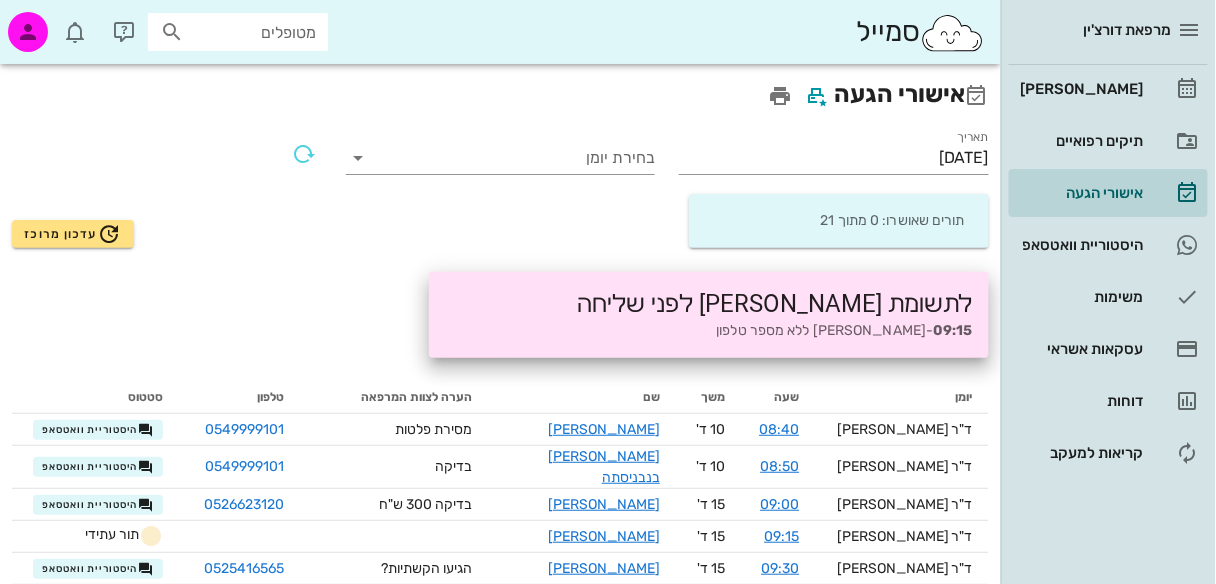 scroll, scrollTop: 48, scrollLeft: 0, axis: vertical 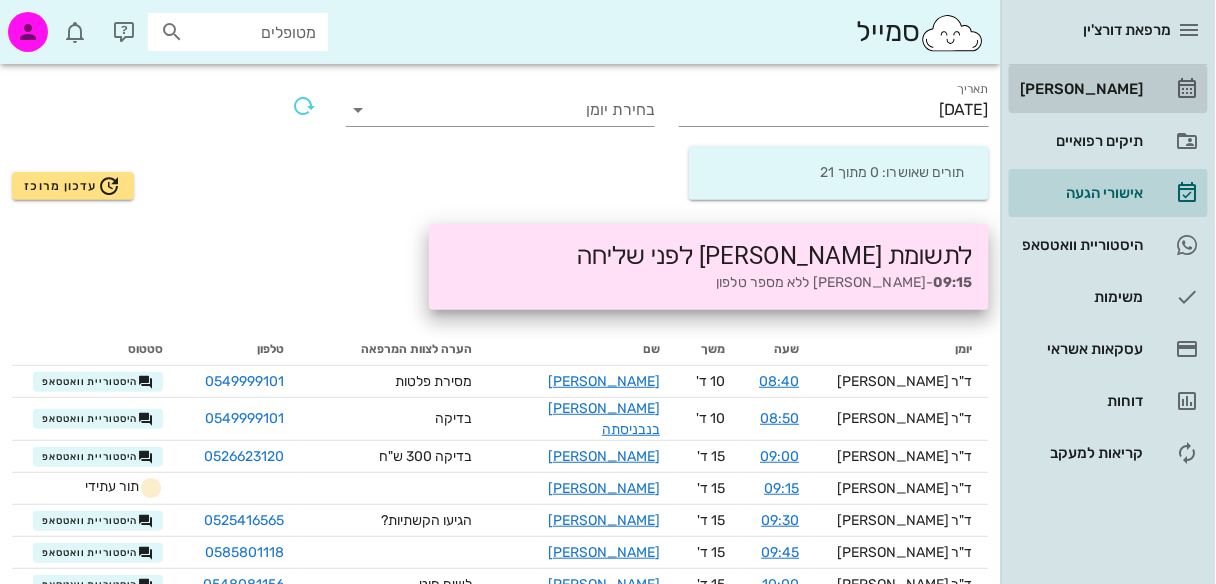 click on "[PERSON_NAME]" at bounding box center [1080, 89] 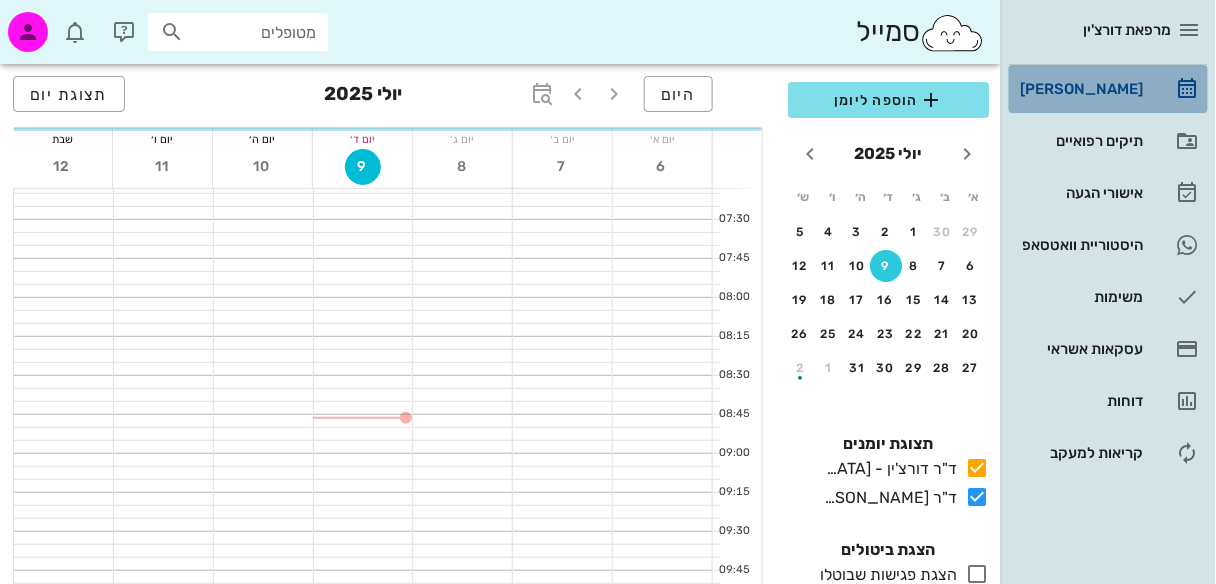 scroll, scrollTop: 0, scrollLeft: 0, axis: both 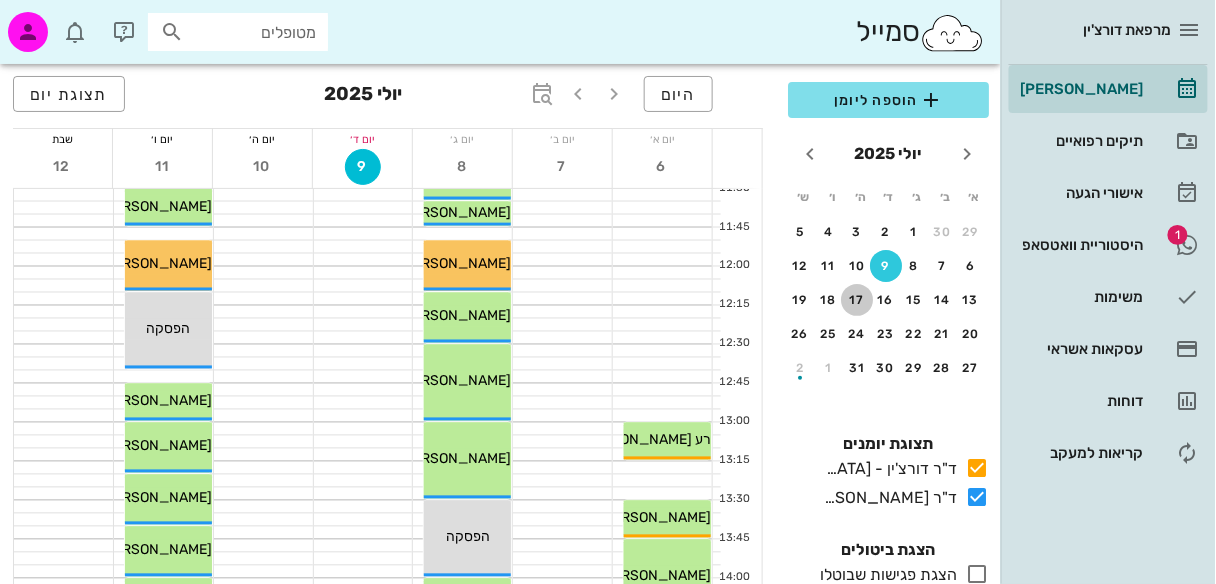 click on "17" at bounding box center [857, 300] 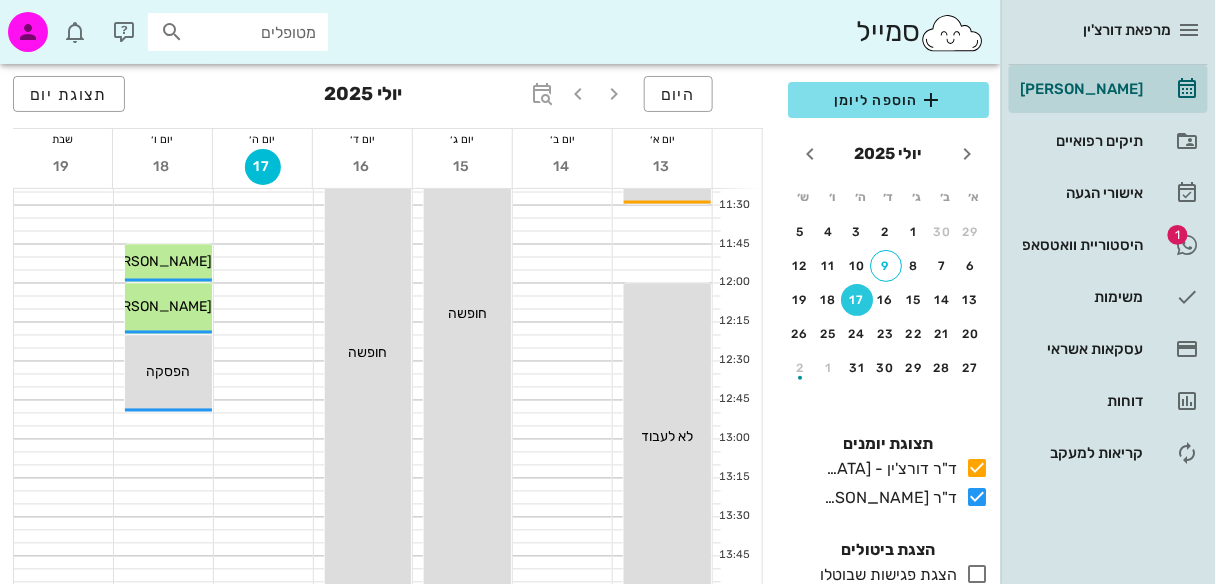 scroll, scrollTop: 705, scrollLeft: 0, axis: vertical 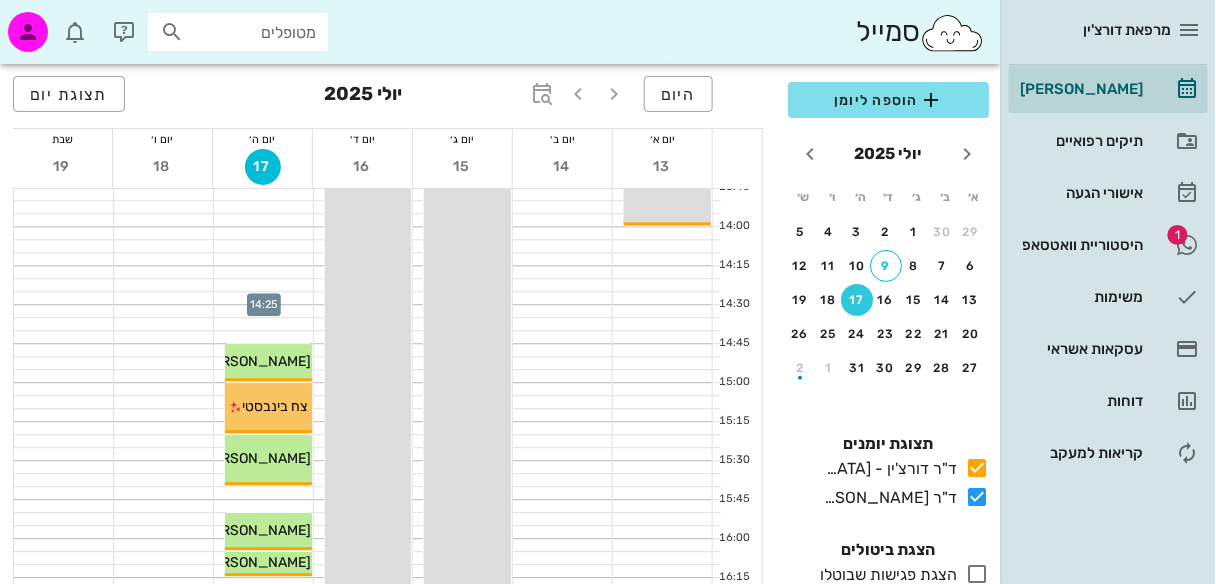 click at bounding box center (263, 298) 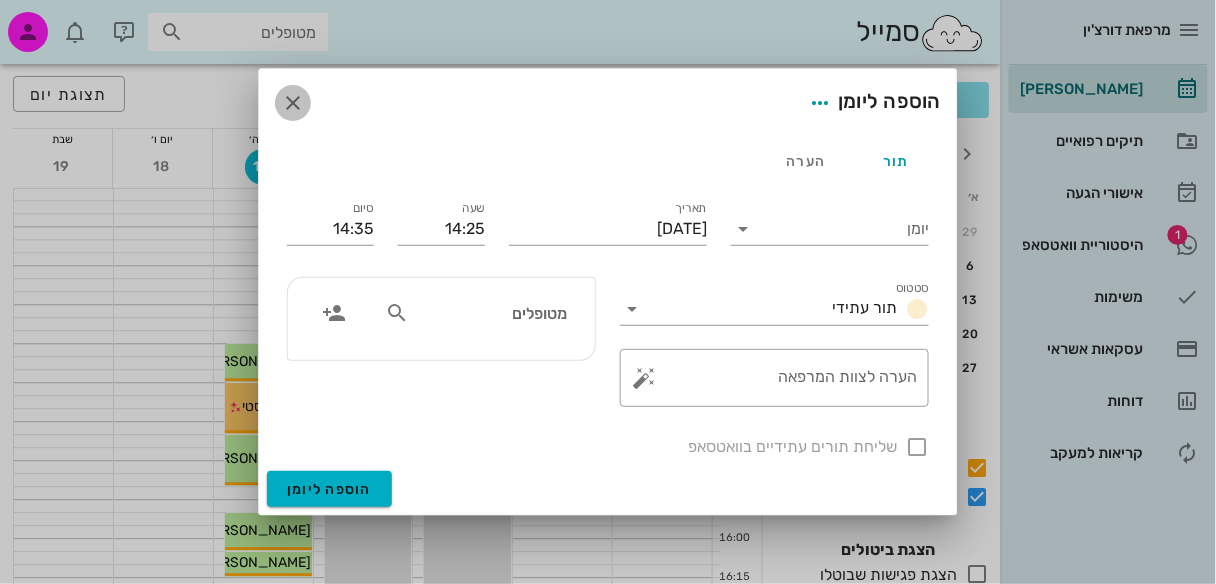 drag, startPoint x: 287, startPoint y: 99, endPoint x: 301, endPoint y: 105, distance: 15.231546 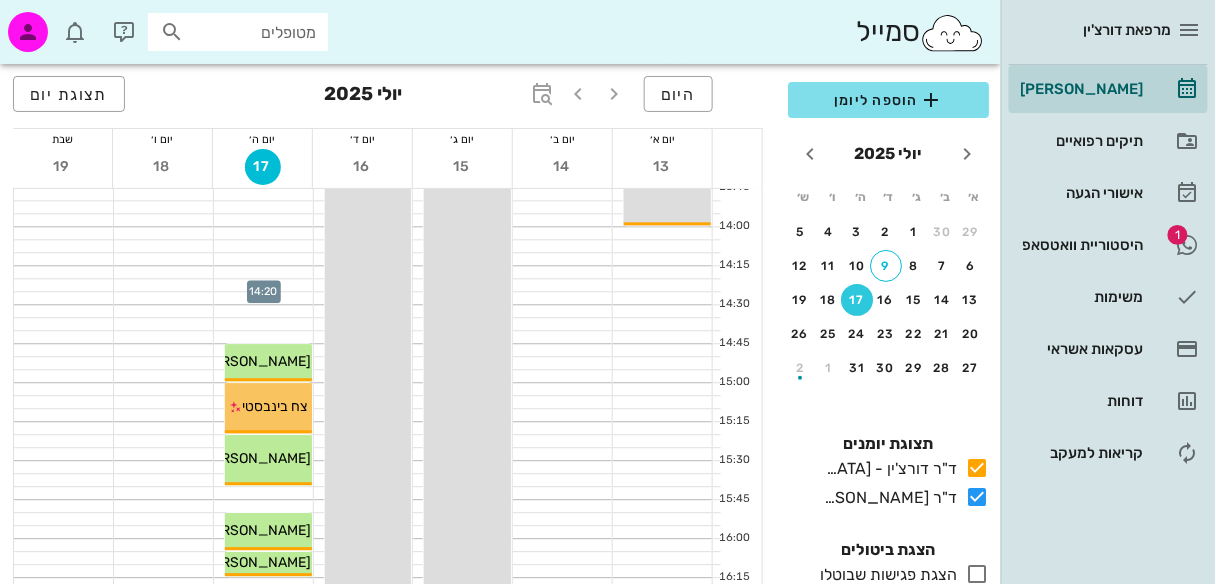 click at bounding box center [263, 285] 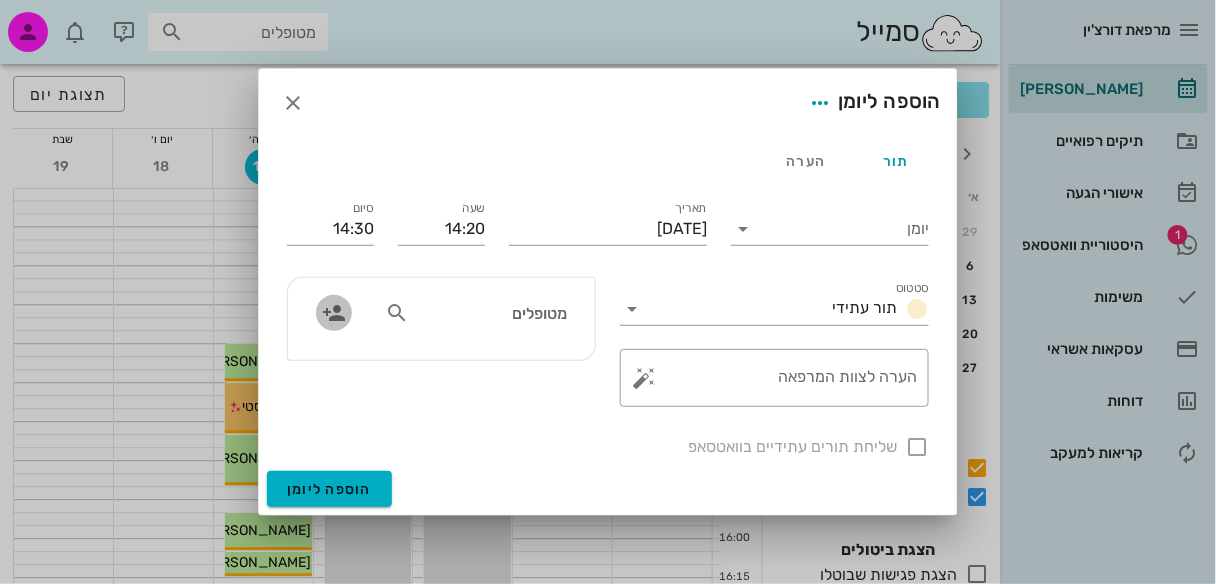 click at bounding box center [334, 313] 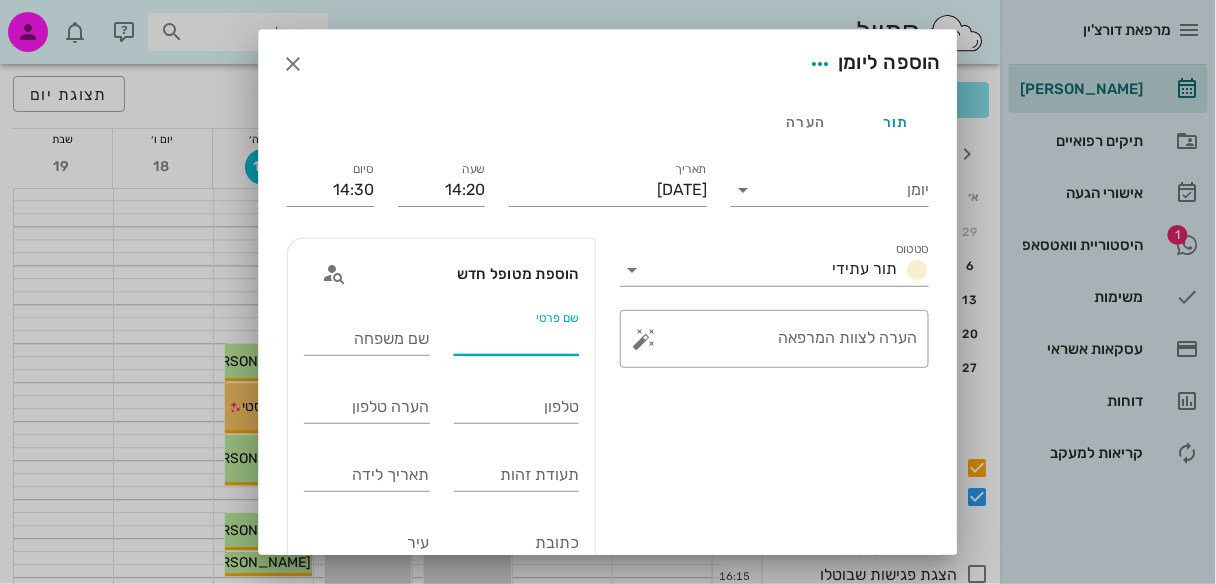 drag, startPoint x: 571, startPoint y: 338, endPoint x: 554, endPoint y: 346, distance: 18.788294 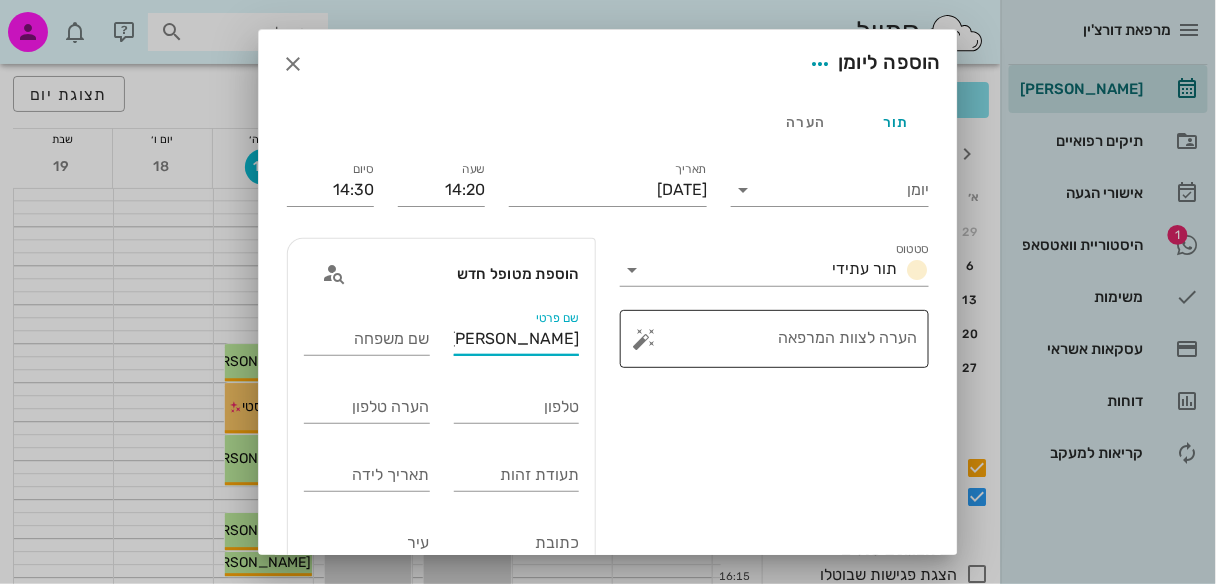 drag, startPoint x: 559, startPoint y: 332, endPoint x: 702, endPoint y: 341, distance: 143.28294 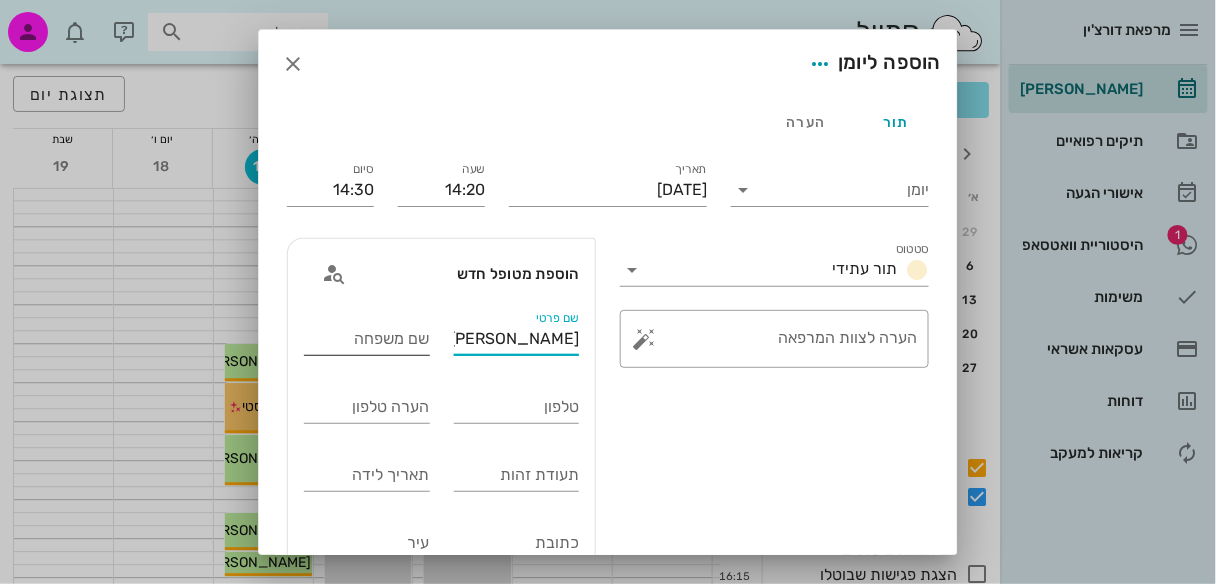 type on "[PERSON_NAME]" 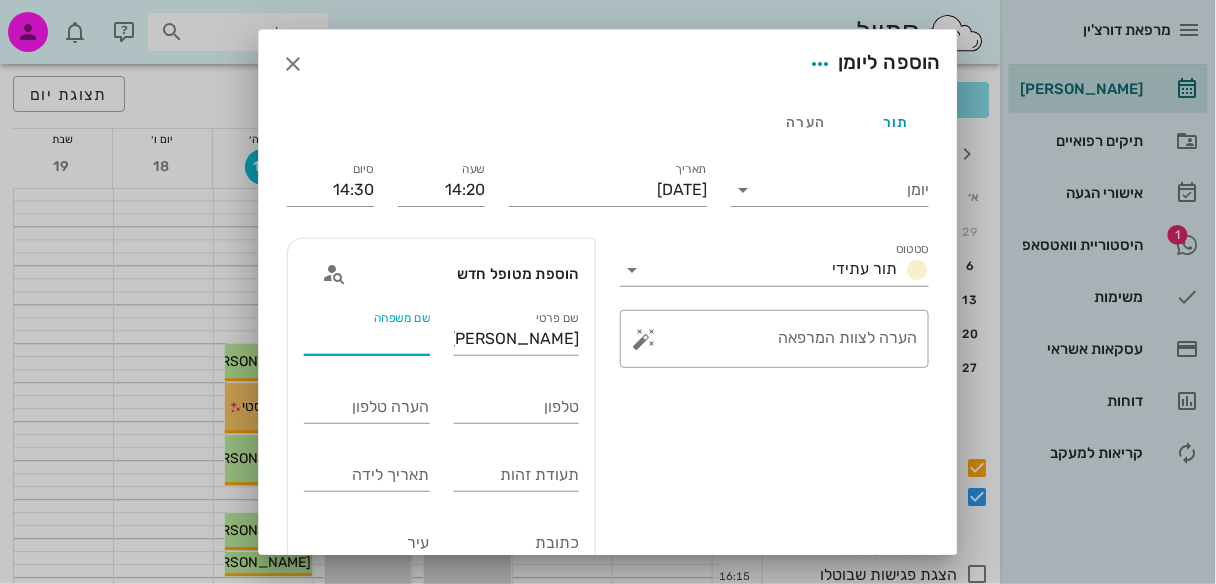 click on "שם משפחה" at bounding box center (367, 339) 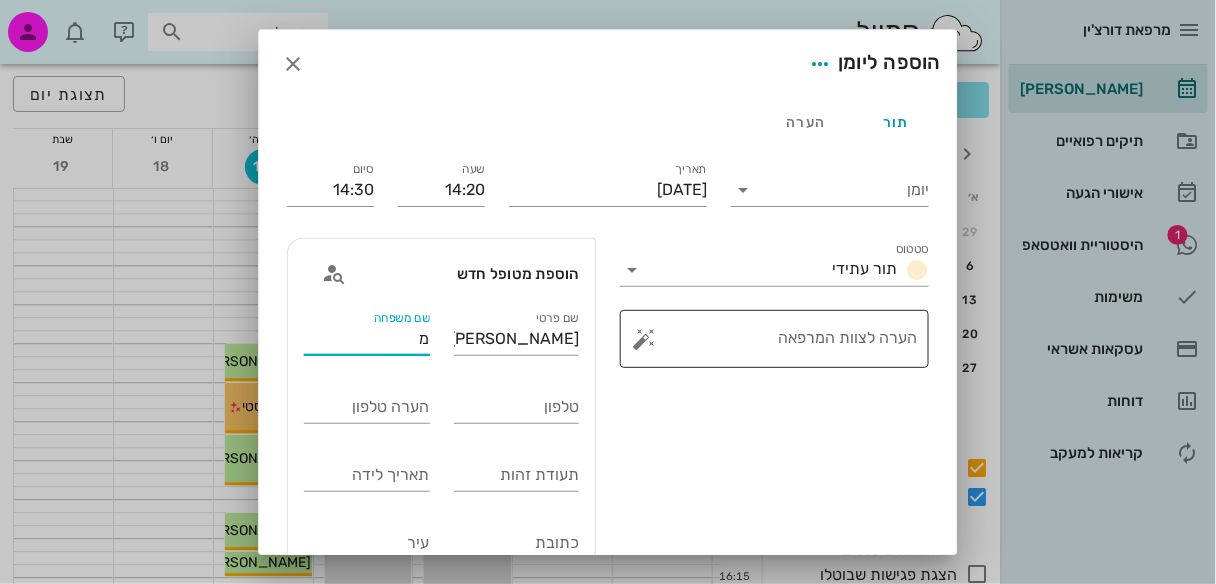 drag, startPoint x: 419, startPoint y: 339, endPoint x: 747, endPoint y: 335, distance: 328.02438 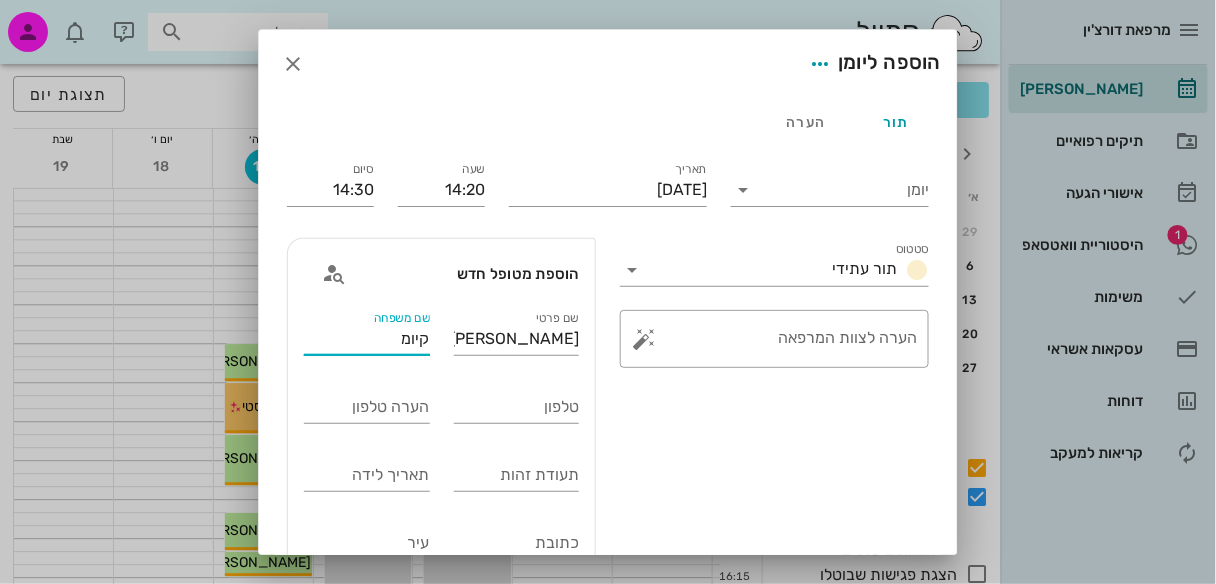 drag, startPoint x: 423, startPoint y: 335, endPoint x: 388, endPoint y: 354, distance: 39.824615 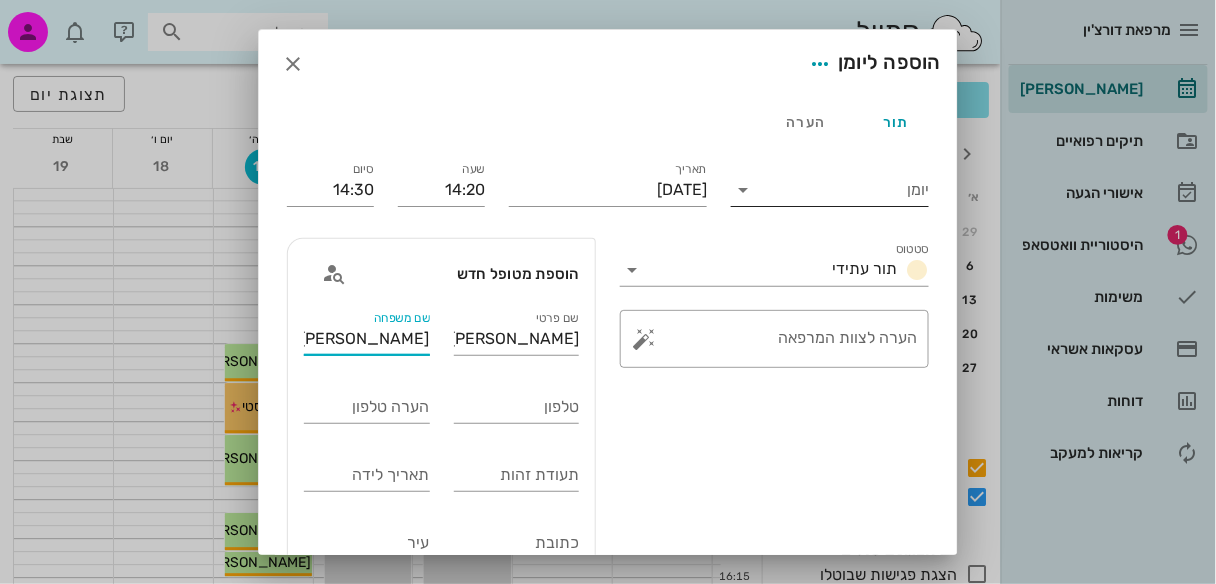 type on "[PERSON_NAME]" 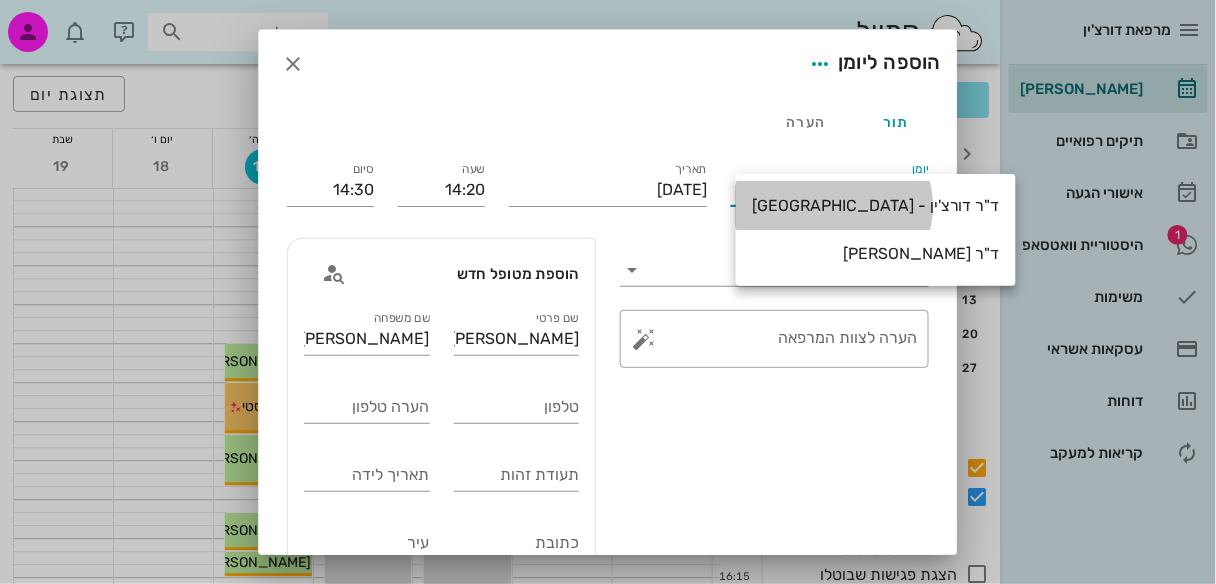 drag, startPoint x: 814, startPoint y: 201, endPoint x: 814, endPoint y: 238, distance: 37 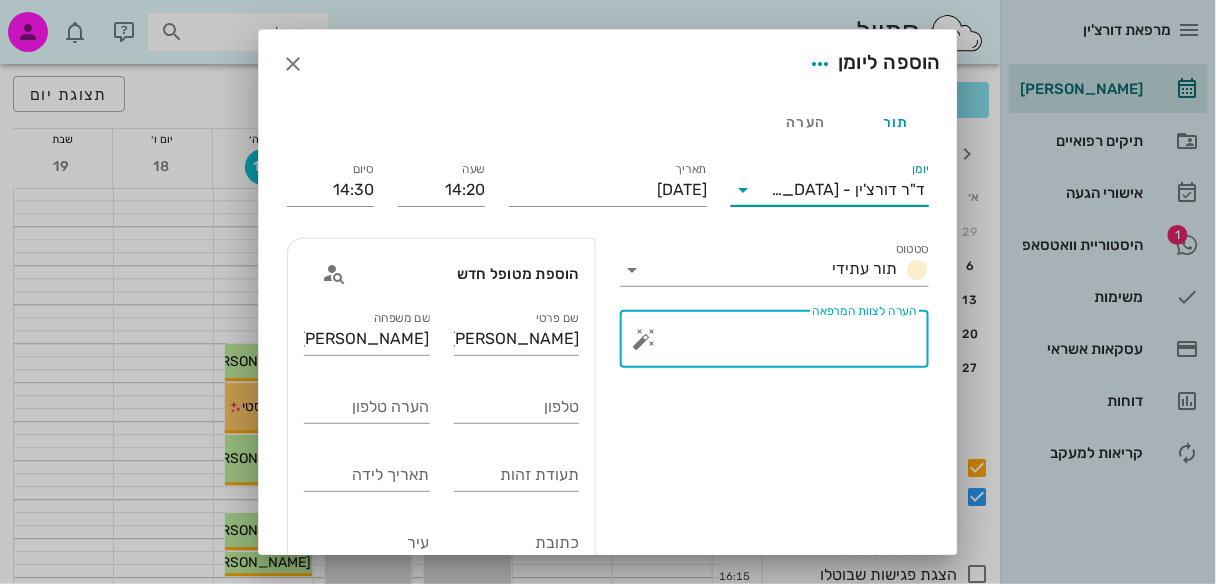 click on "הערה לצוות המרפאה" at bounding box center [782, 344] 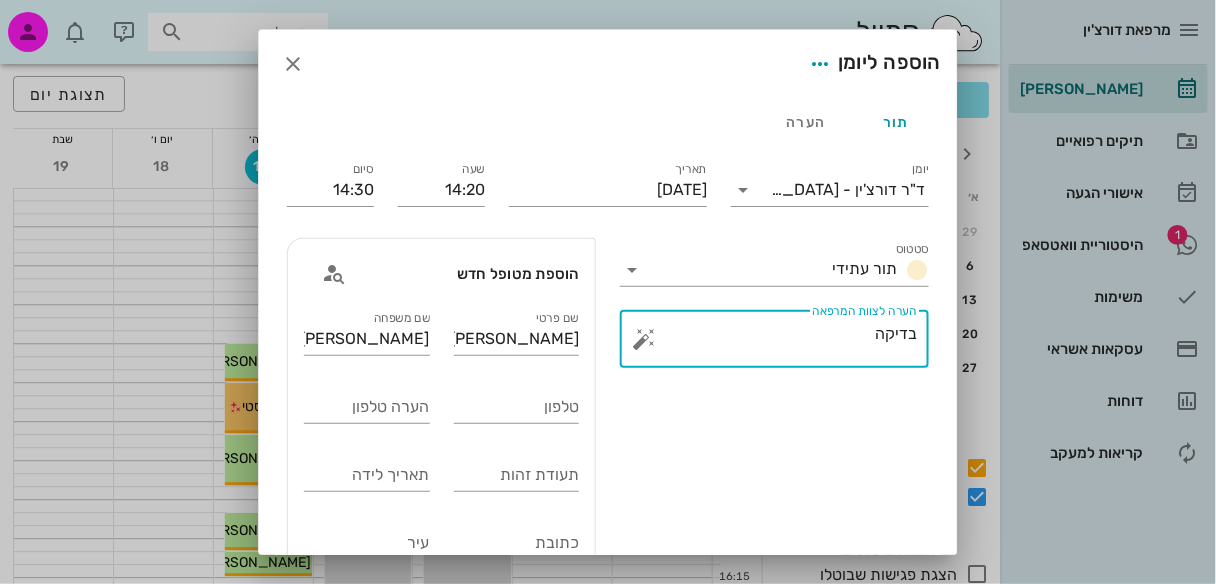 type on "בדיקה" 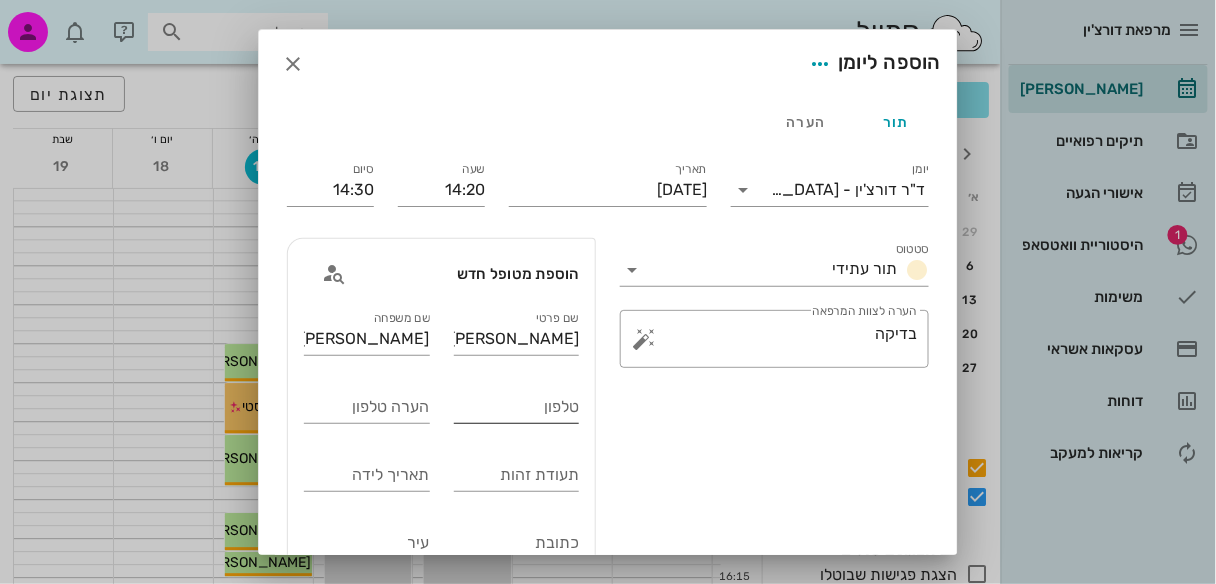 click on "טלפון" at bounding box center [517, 409] 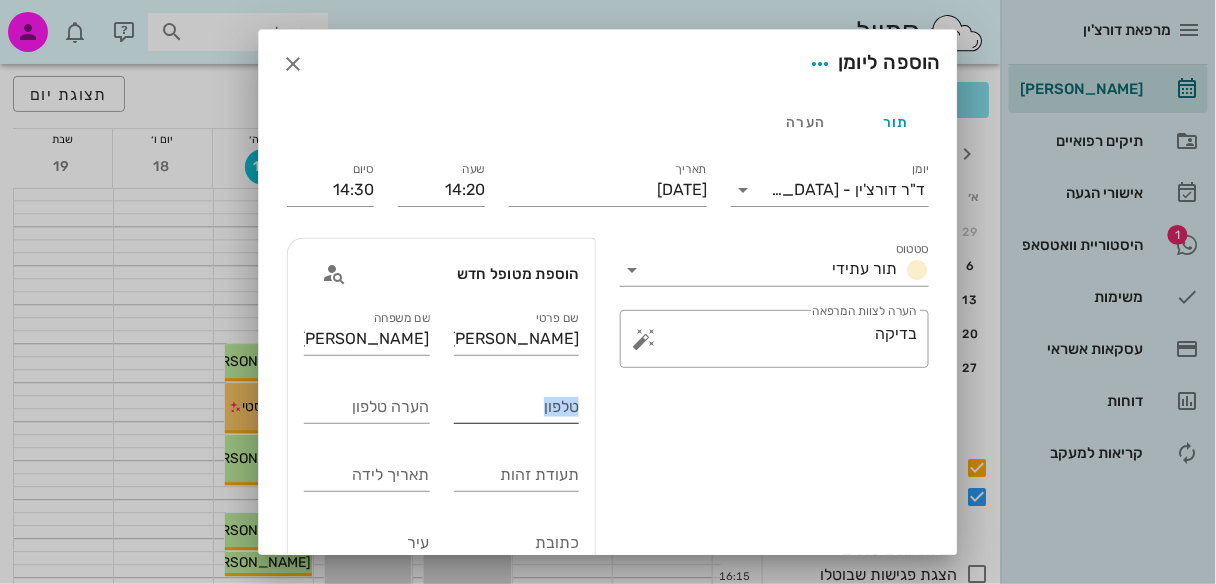 click on "טלפון" at bounding box center (517, 407) 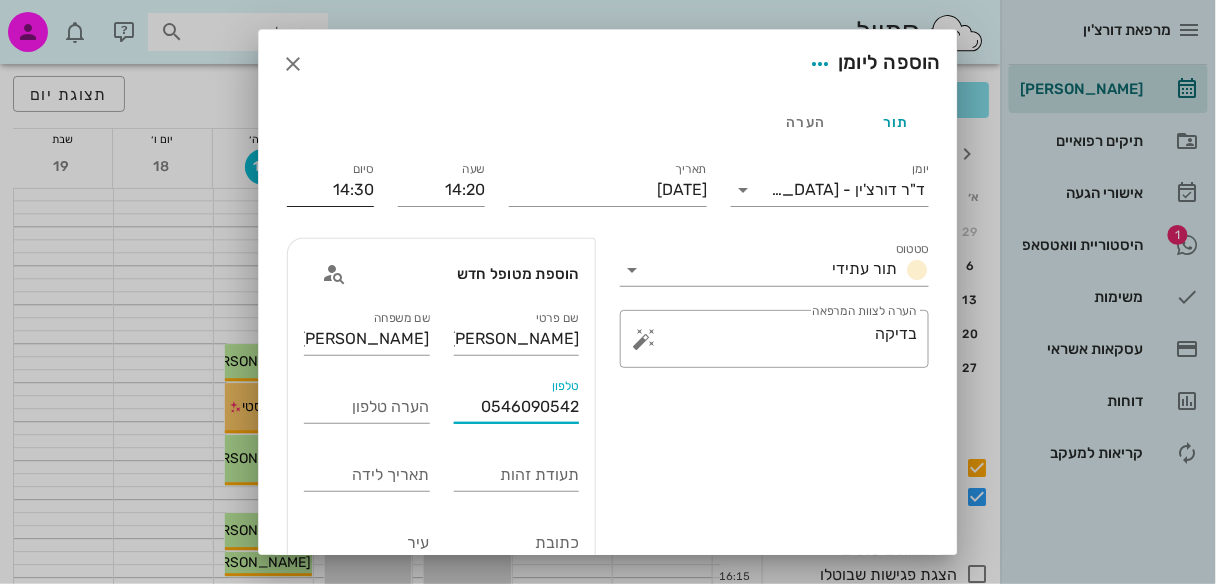 type on "0546090542" 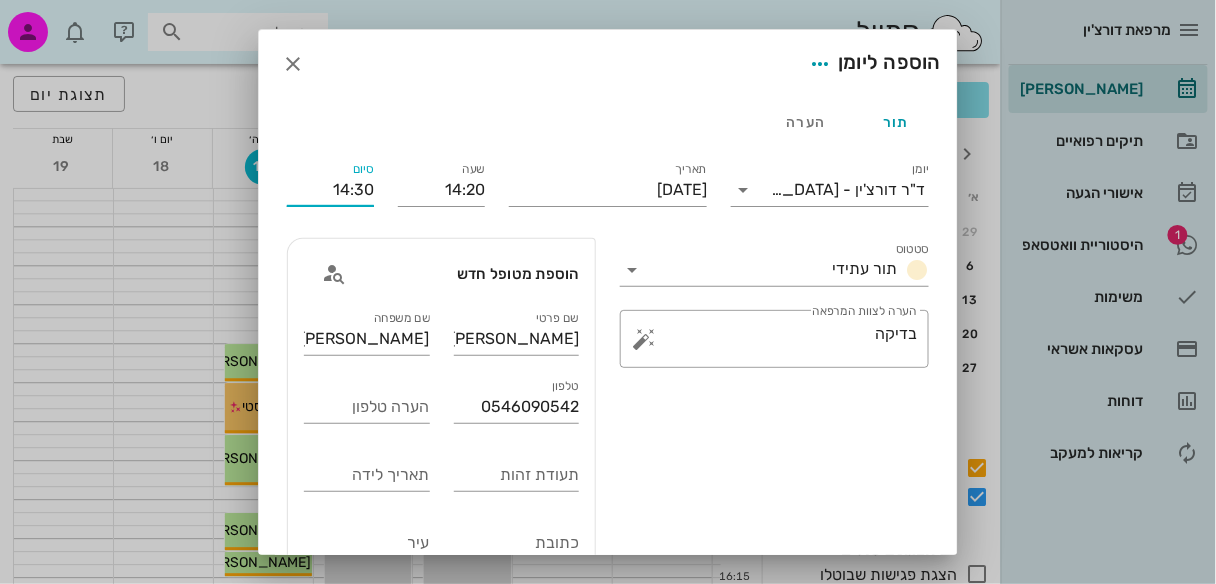 click on "14:30" at bounding box center (330, 190) 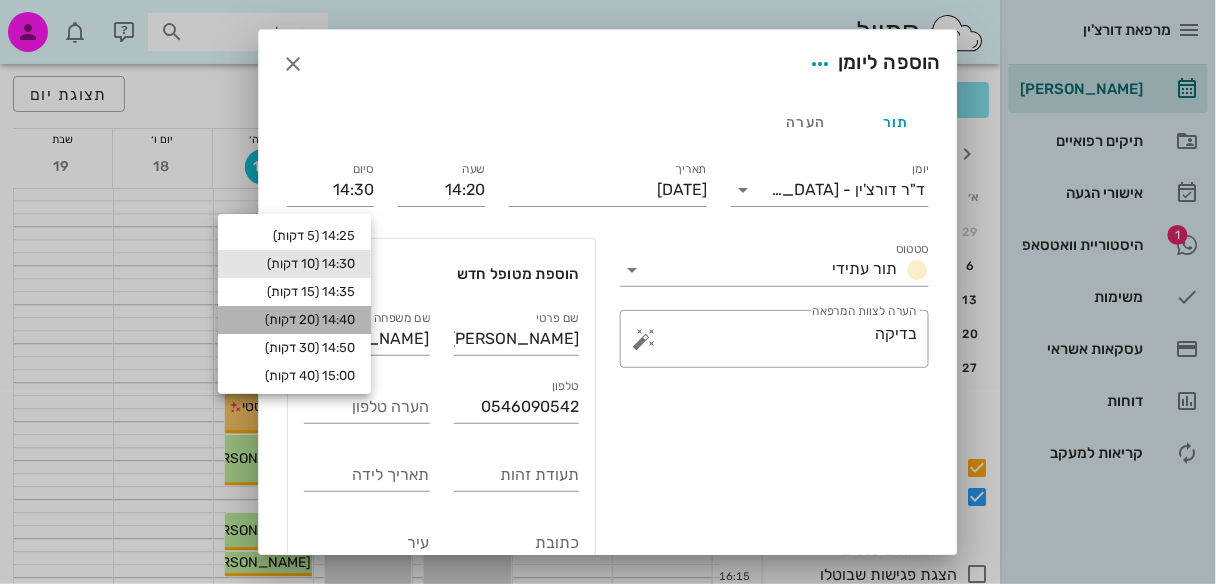 click on "14:40 (20 דקות)" at bounding box center [294, 320] 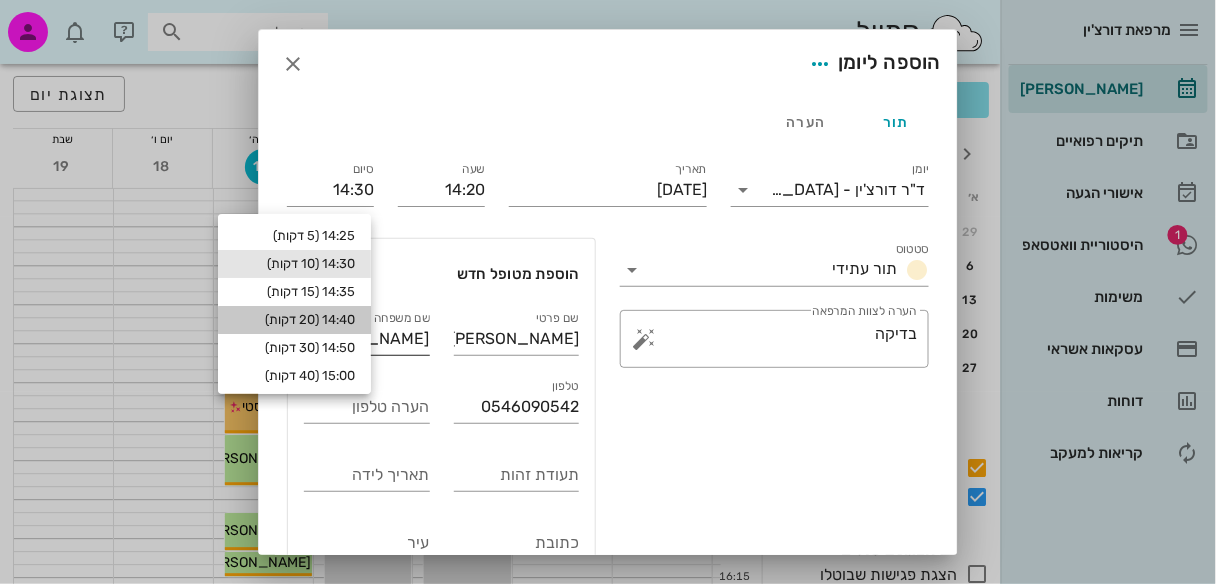 type on "14:40" 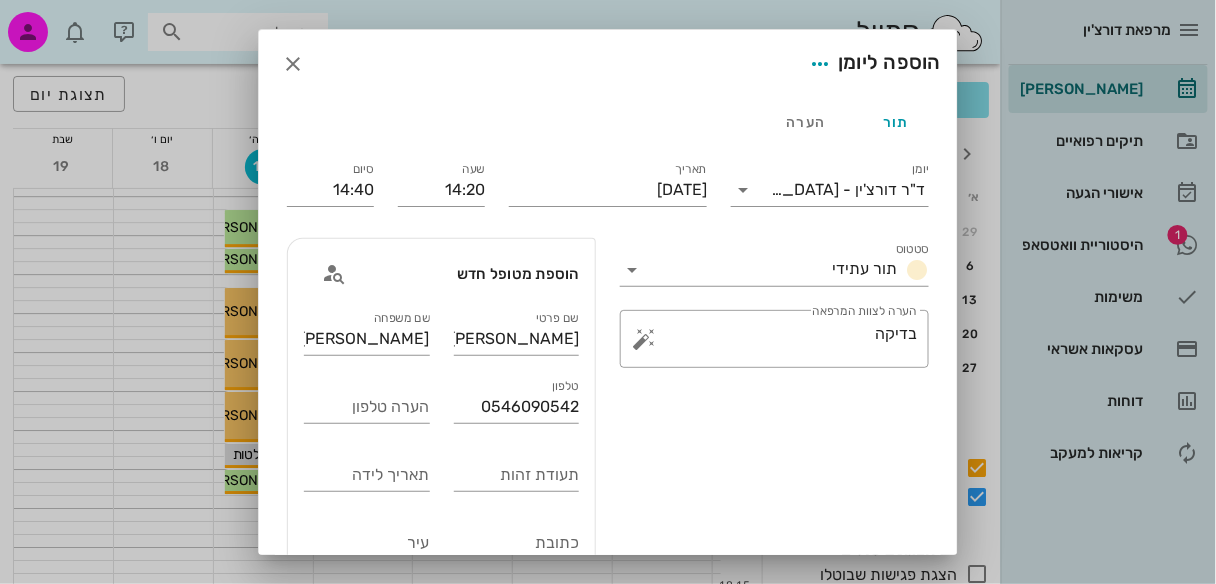 scroll, scrollTop: 1364, scrollLeft: 0, axis: vertical 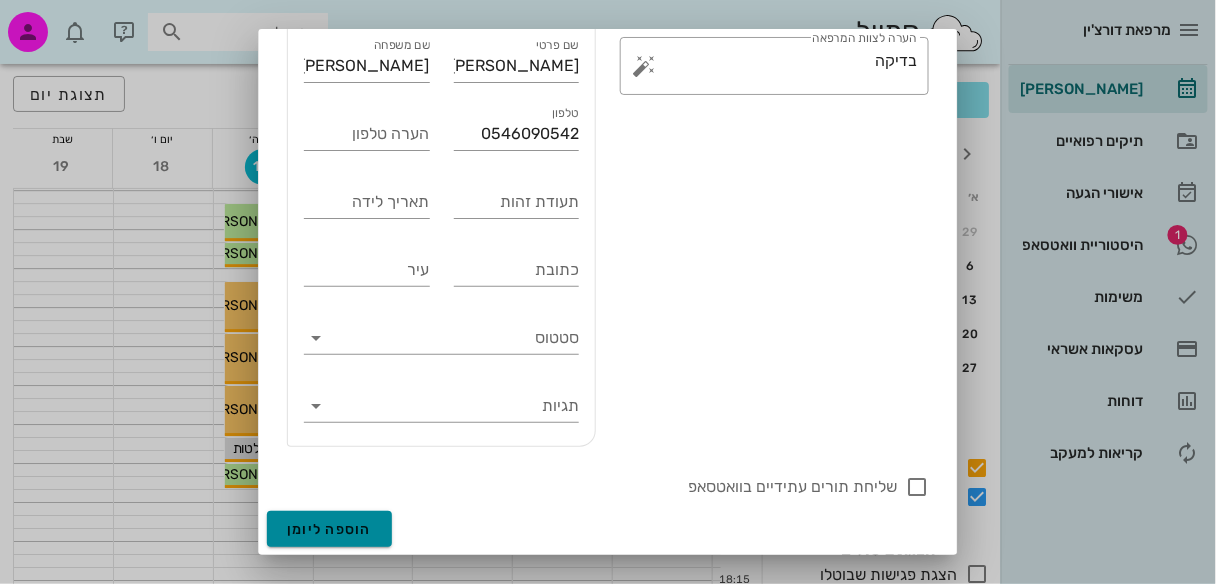 click on "הוספה ליומן" at bounding box center [329, 529] 